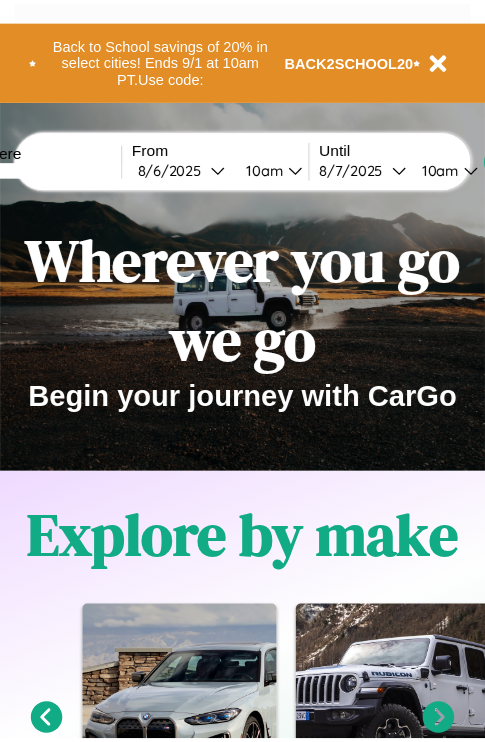 scroll, scrollTop: 0, scrollLeft: 0, axis: both 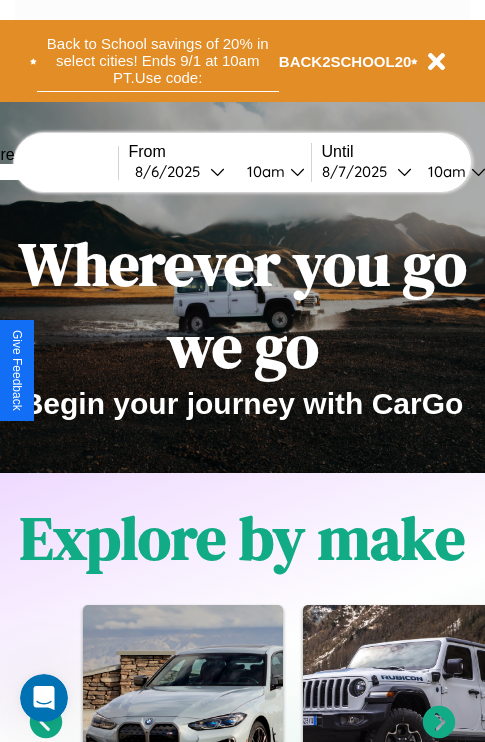 click on "Back to School savings of 20% in select cities! Ends 9/1 at 10am PT.  Use code:" at bounding box center (158, 61) 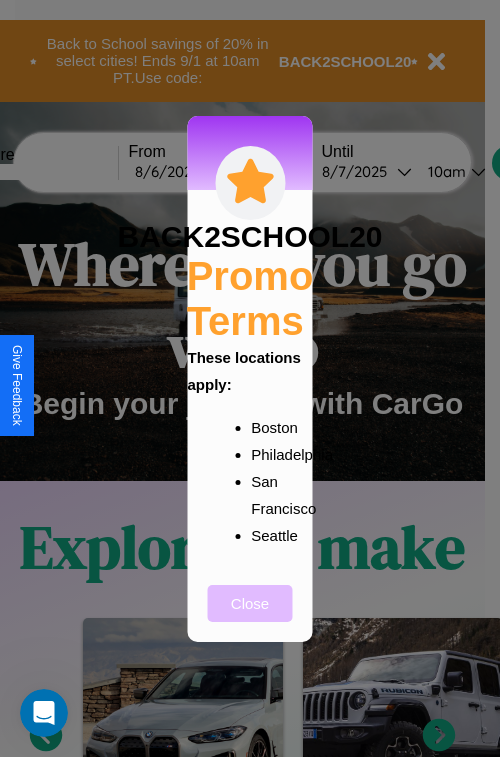 click on "Close" at bounding box center [250, 603] 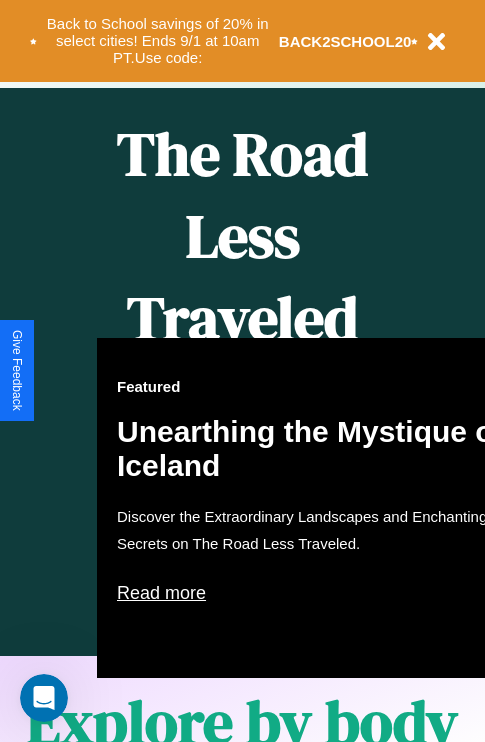 scroll, scrollTop: 817, scrollLeft: 0, axis: vertical 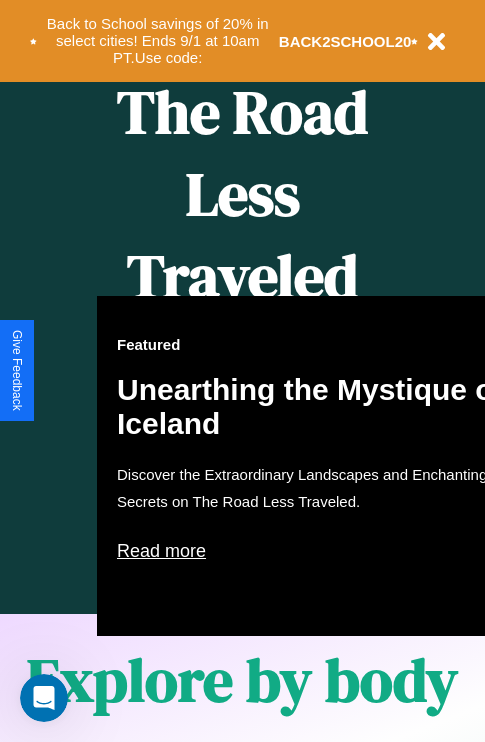 click on "Featured Unearthing the Mystique of Iceland Discover the Extraordinary Landscapes and Enchanting Secrets on The Road Less Traveled. Read more" at bounding box center [317, 466] 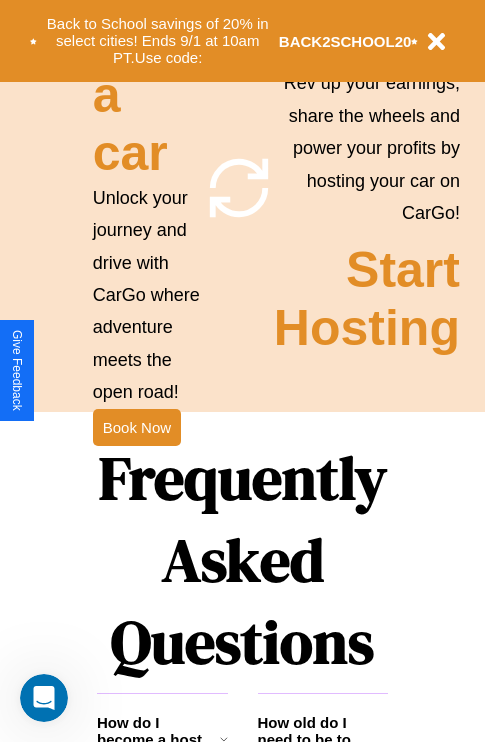 scroll, scrollTop: 1947, scrollLeft: 0, axis: vertical 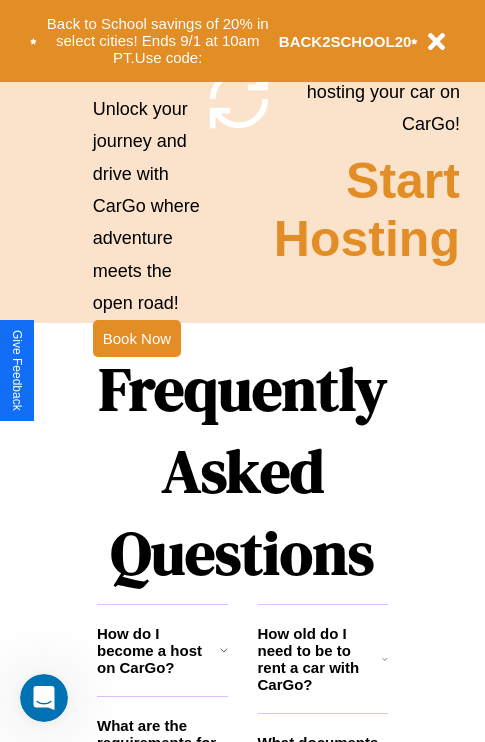 click on "Frequently Asked Questions" at bounding box center (242, 471) 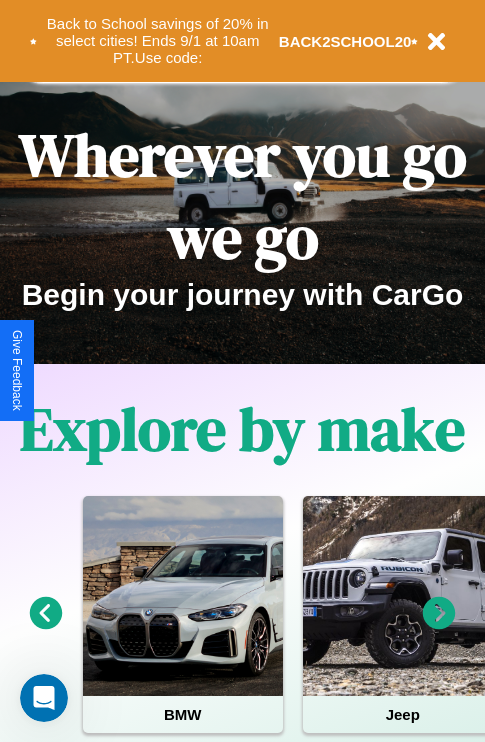 scroll, scrollTop: 0, scrollLeft: 0, axis: both 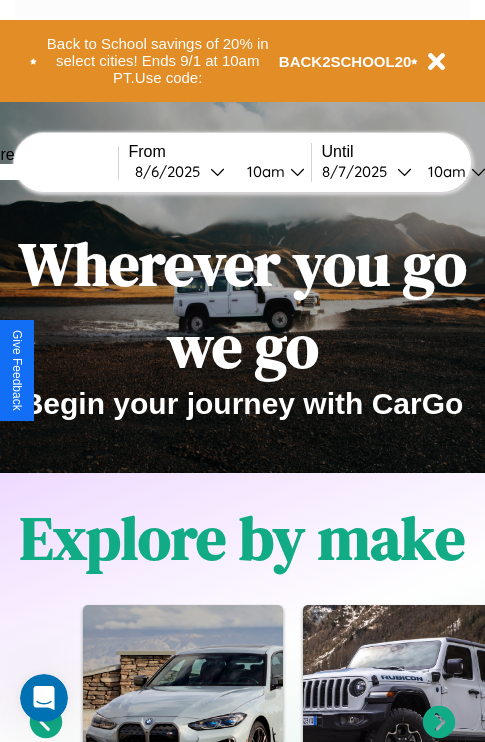 click at bounding box center [43, 172] 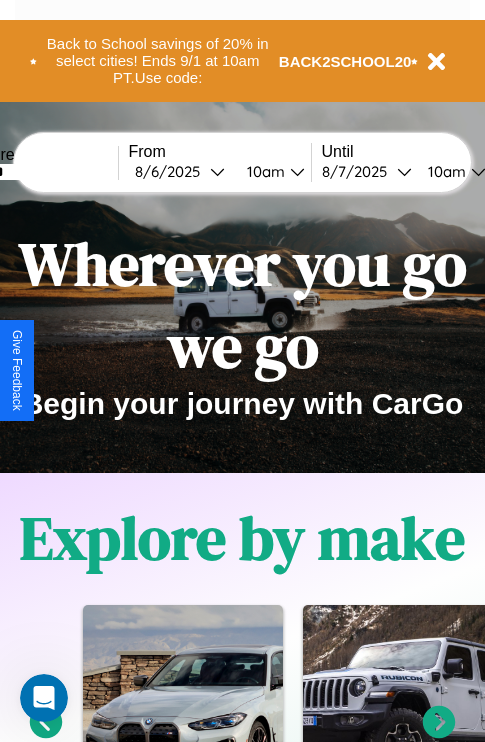 type on "******" 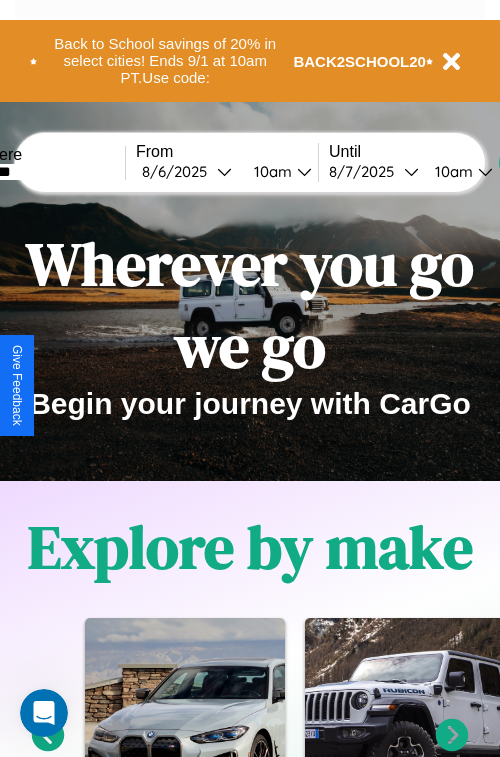 select on "*" 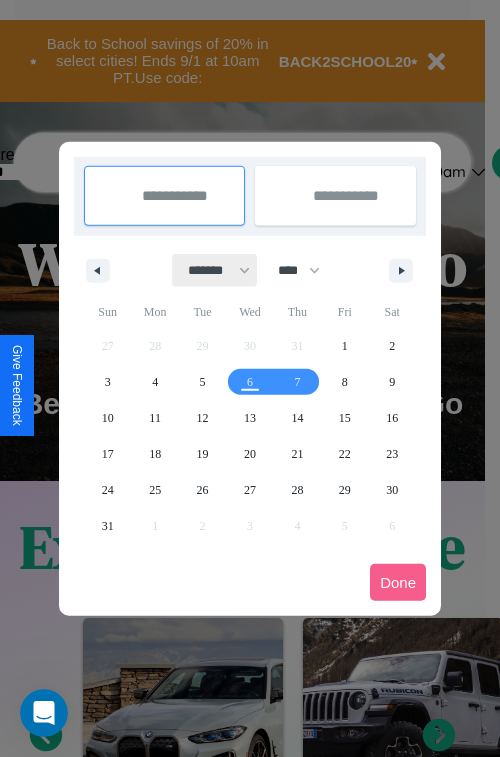 click on "******* ******** ***** ***** *** **** **** ****** ********* ******* ******** ********" at bounding box center [215, 270] 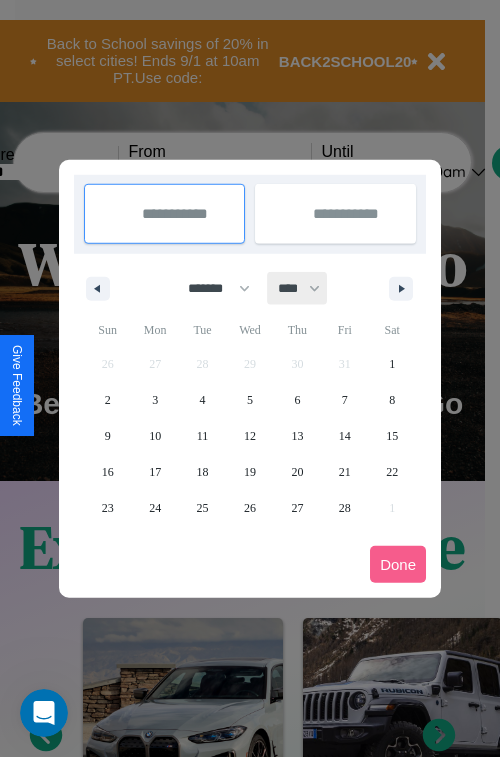 click on "**** **** **** **** **** **** **** **** **** **** **** **** **** **** **** **** **** **** **** **** **** **** **** **** **** **** **** **** **** **** **** **** **** **** **** **** **** **** **** **** **** **** **** **** **** **** **** **** **** **** **** **** **** **** **** **** **** **** **** **** **** **** **** **** **** **** **** **** **** **** **** **** **** **** **** **** **** **** **** **** **** **** **** **** **** **** **** **** **** **** **** **** **** **** **** **** **** **** **** **** **** **** **** **** **** **** **** **** **** **** **** **** **** **** **** **** **** **** **** **** ****" at bounding box center (298, 288) 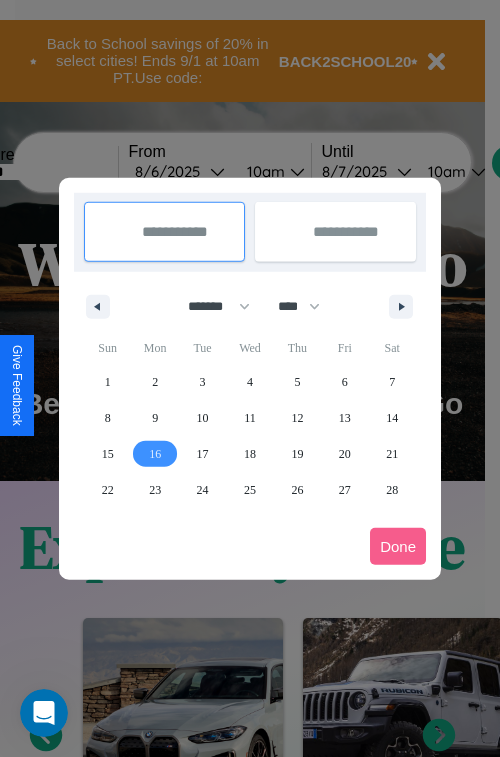 click on "16" at bounding box center [155, 454] 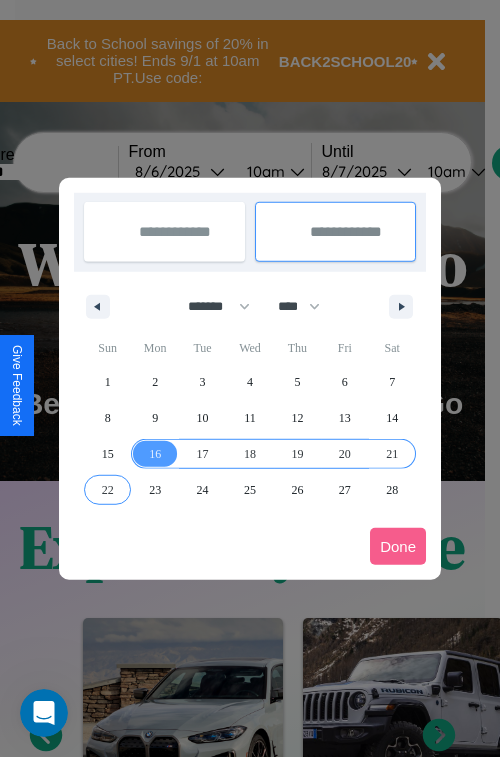 click on "22" at bounding box center [108, 490] 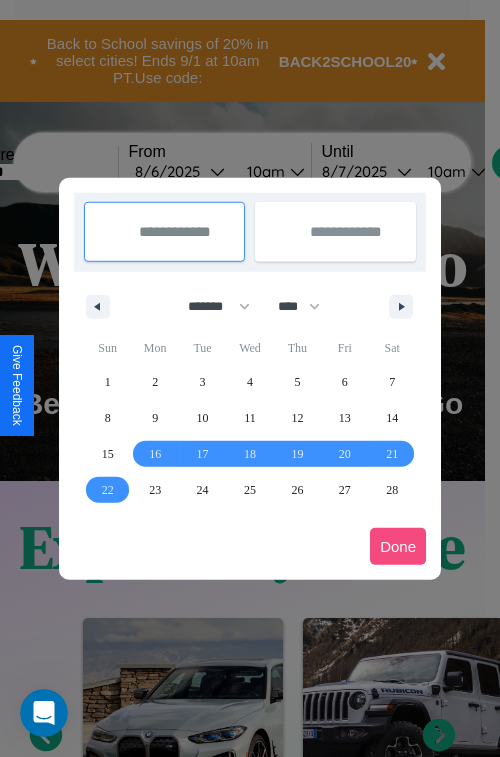 click on "Done" at bounding box center [398, 546] 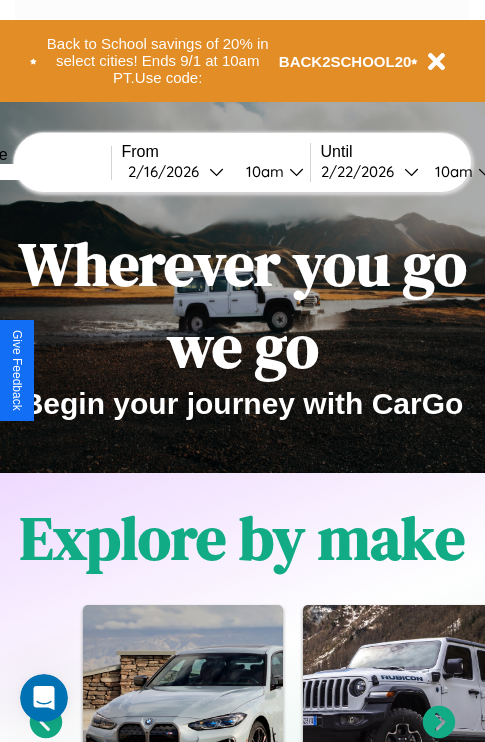 scroll, scrollTop: 0, scrollLeft: 75, axis: horizontal 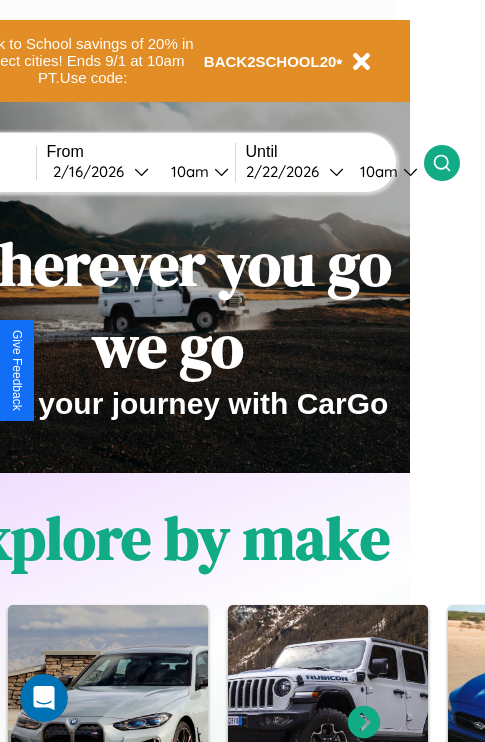 click 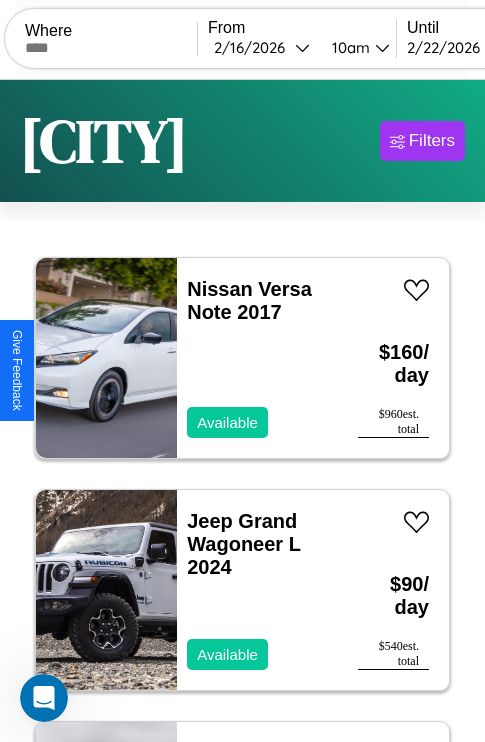 scroll, scrollTop: 95, scrollLeft: 0, axis: vertical 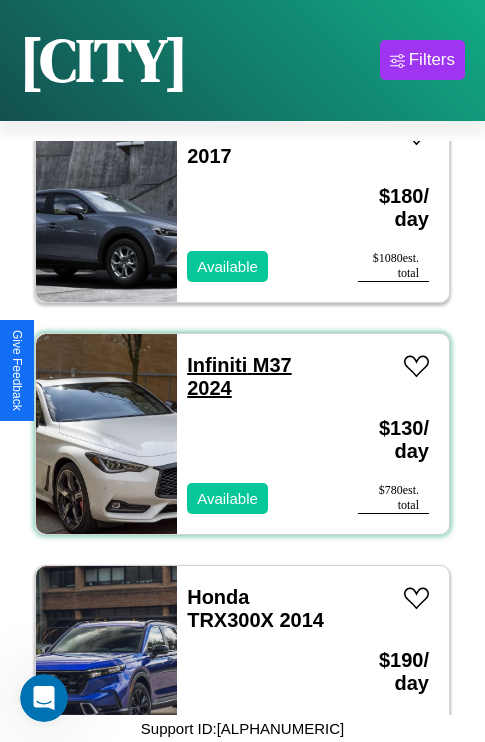 click on "Infiniti   M37   2024" at bounding box center (239, 376) 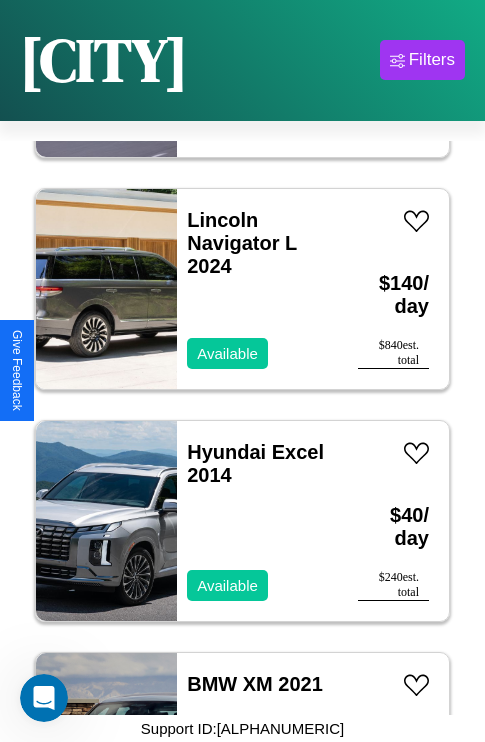 scroll, scrollTop: 26291, scrollLeft: 0, axis: vertical 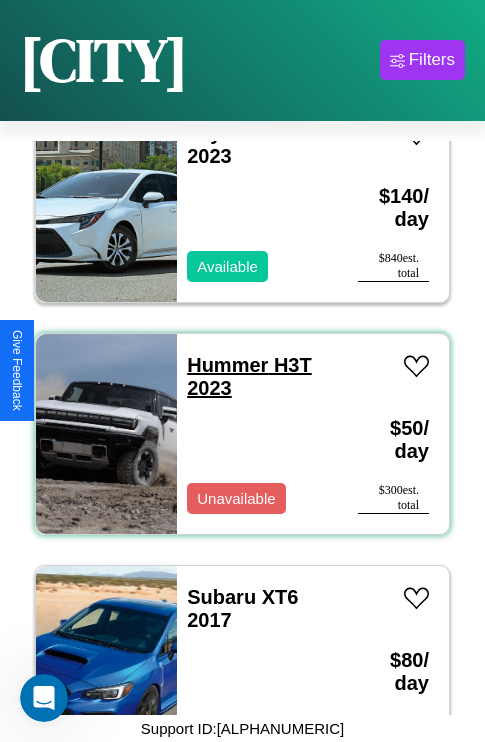 click on "Hummer   H3T   2023" at bounding box center (249, 376) 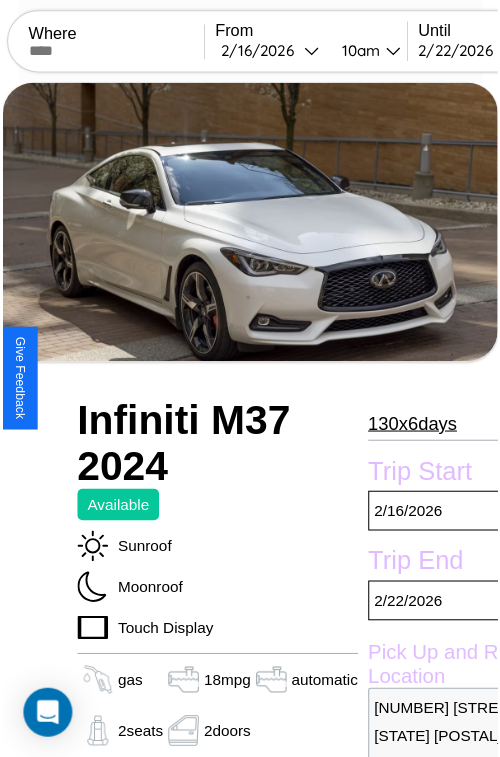 scroll, scrollTop: 130, scrollLeft: 84, axis: both 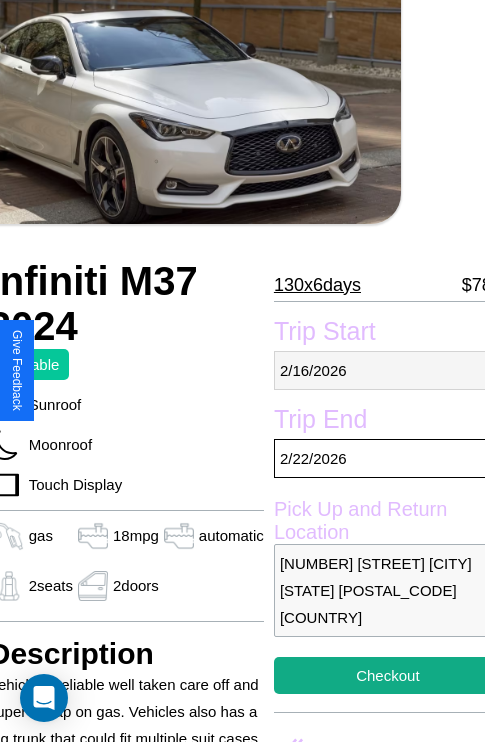 click on "2 / 16 / 2026" at bounding box center [388, 370] 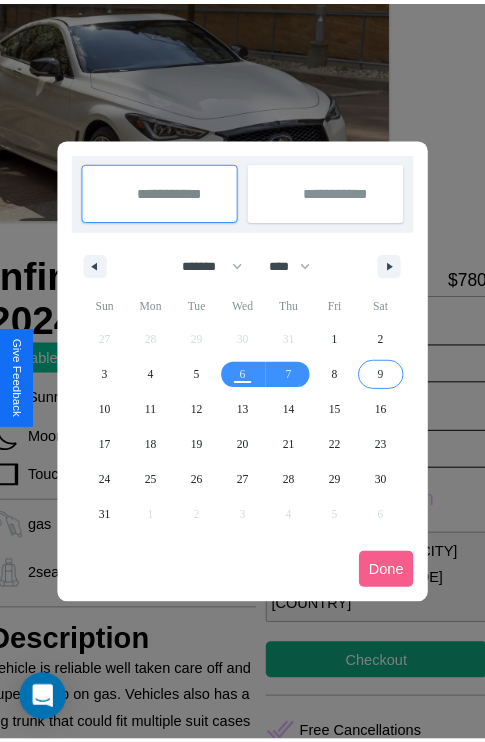 scroll, scrollTop: 0, scrollLeft: 84, axis: horizontal 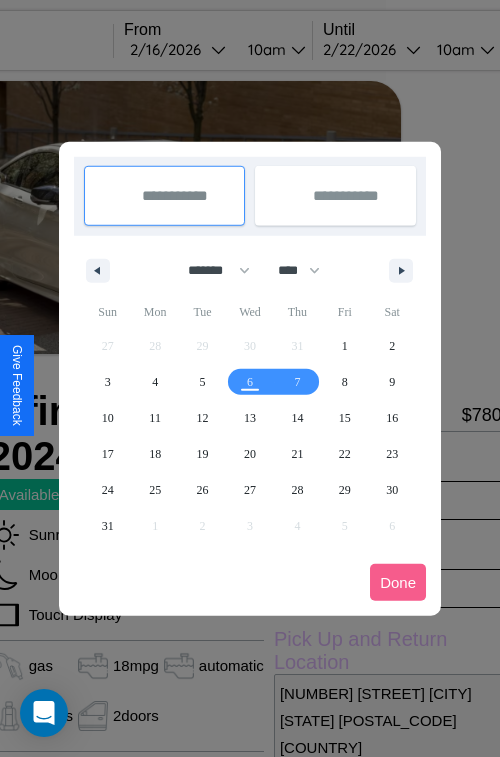 click at bounding box center (250, 378) 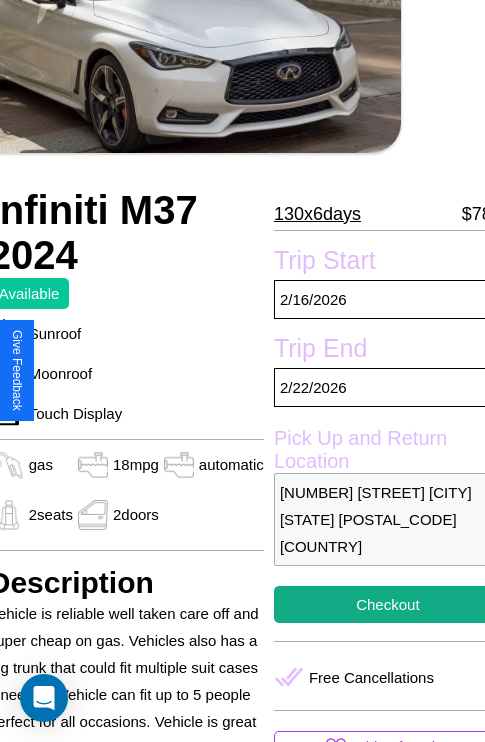 scroll, scrollTop: 408, scrollLeft: 84, axis: both 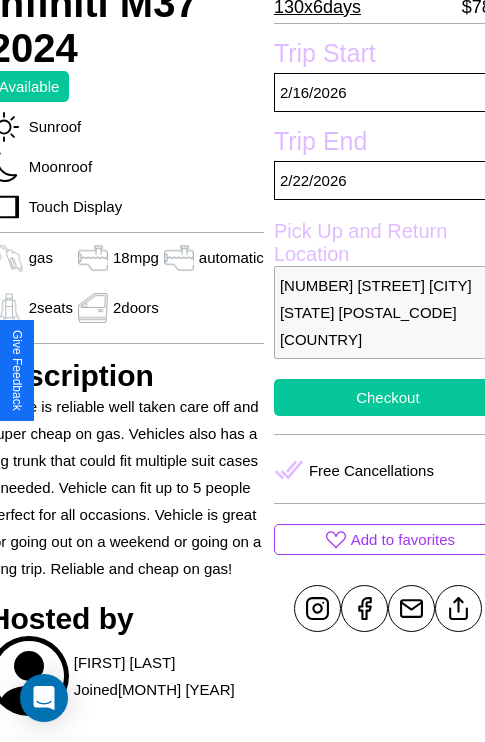 click on "Checkout" at bounding box center (388, 397) 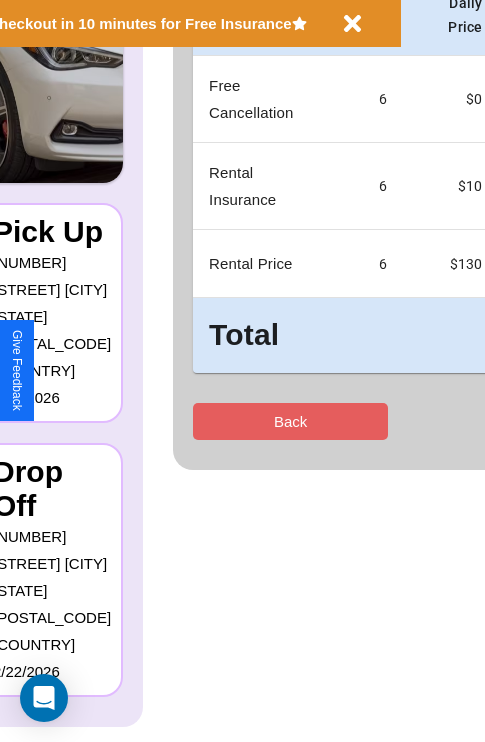 scroll, scrollTop: 0, scrollLeft: 0, axis: both 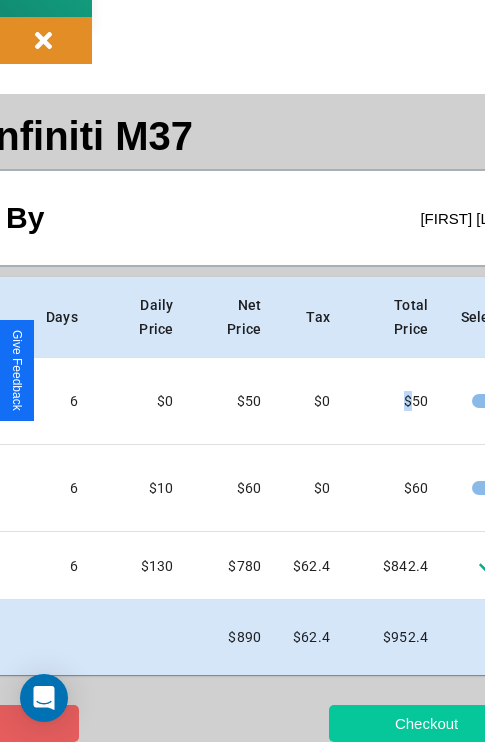 click on "Checkout" at bounding box center (426, 723) 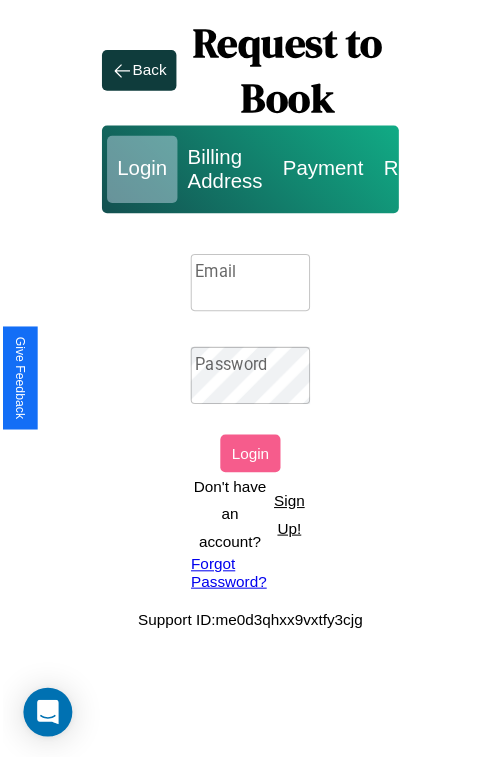 scroll, scrollTop: 0, scrollLeft: 0, axis: both 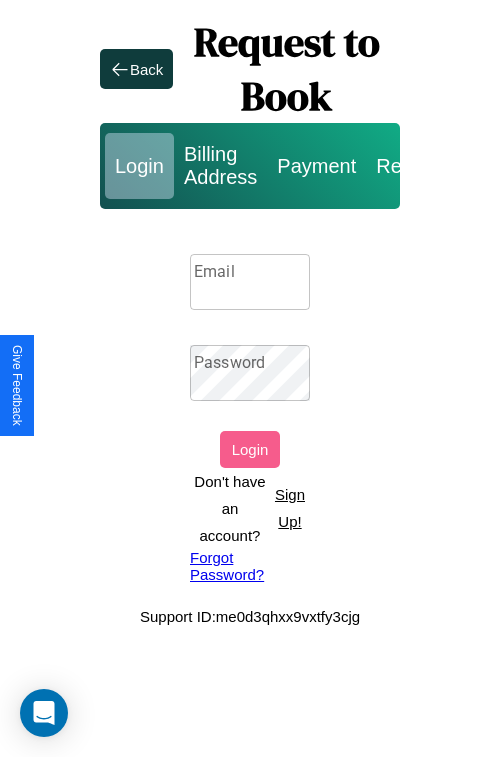 click on "Sign Up!" at bounding box center [290, 508] 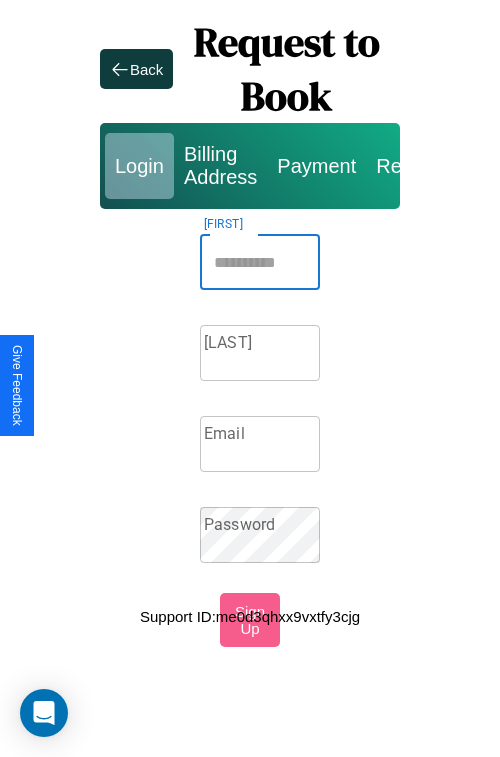 click on "Firstname" at bounding box center (260, 262) 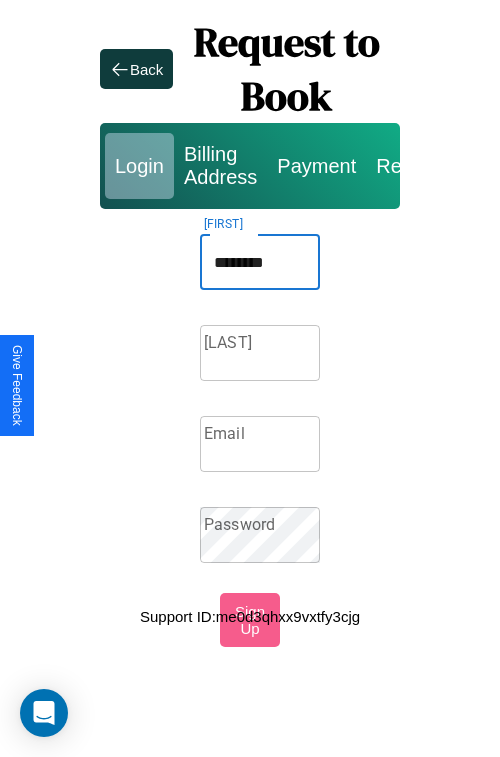 type on "********" 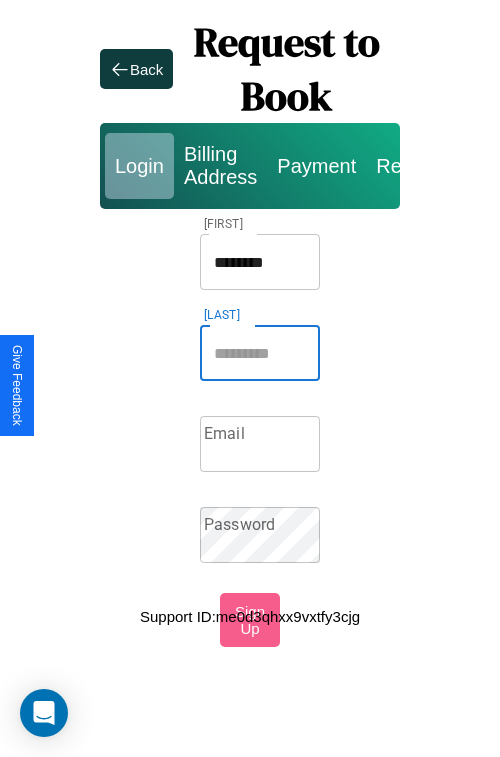 click on "Lastname" at bounding box center [260, 353] 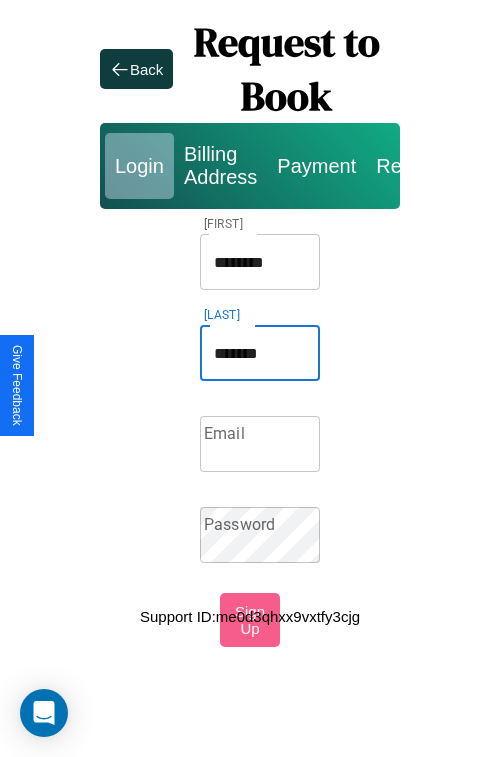 type on "*******" 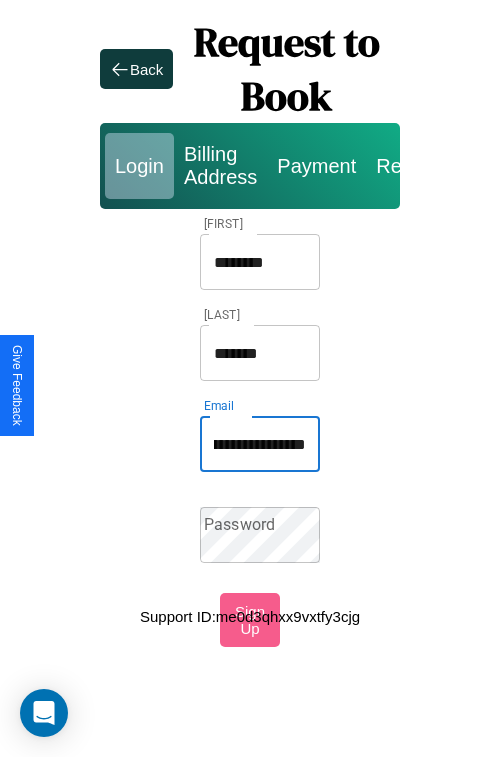 scroll, scrollTop: 0, scrollLeft: 138, axis: horizontal 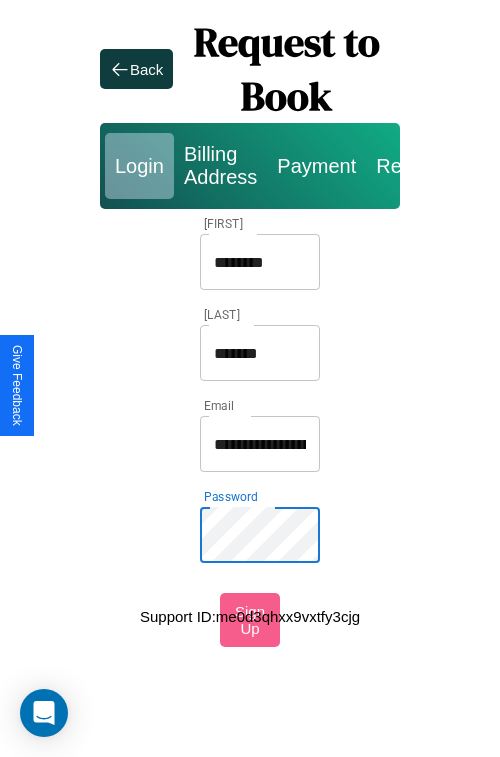 click on "********" at bounding box center (260, 262) 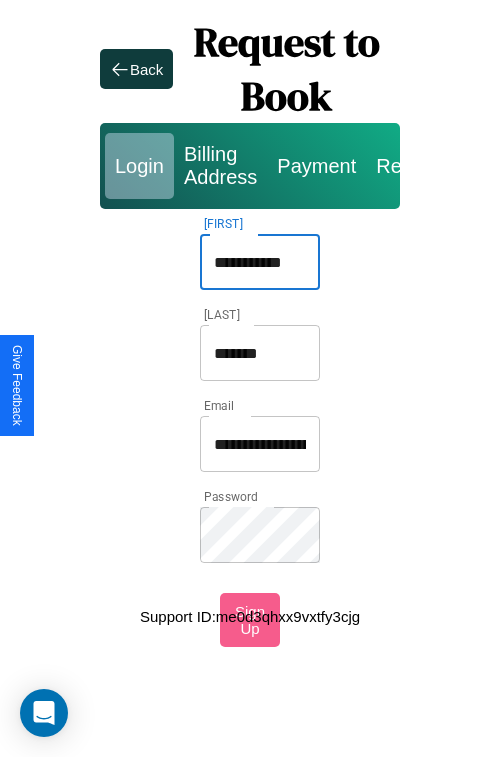 type on "**********" 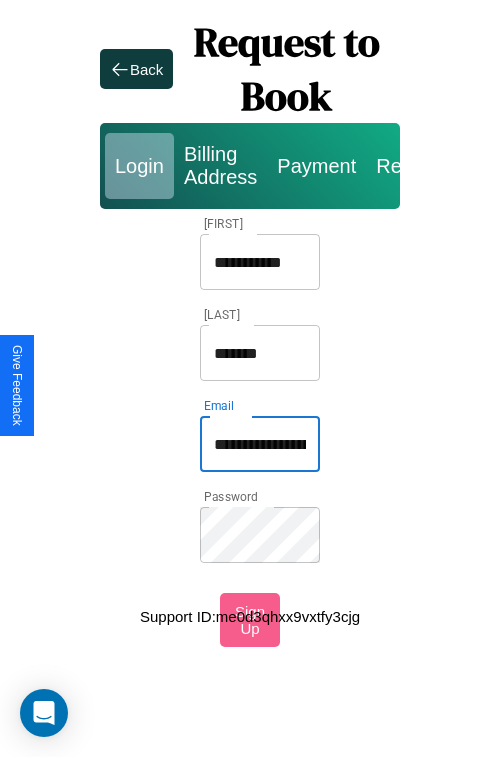 click on "**********" at bounding box center (260, 444) 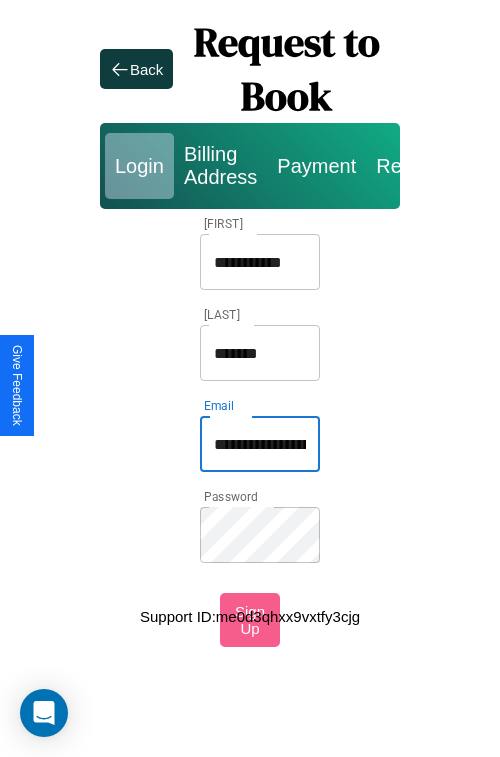 type on "**********" 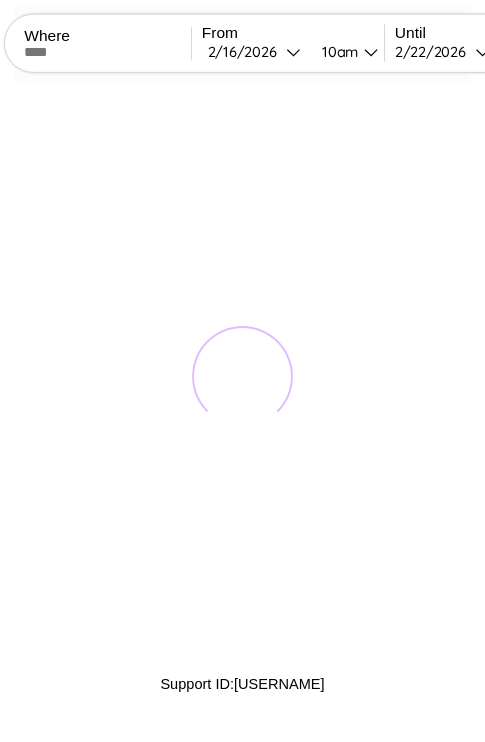 scroll, scrollTop: 0, scrollLeft: 0, axis: both 